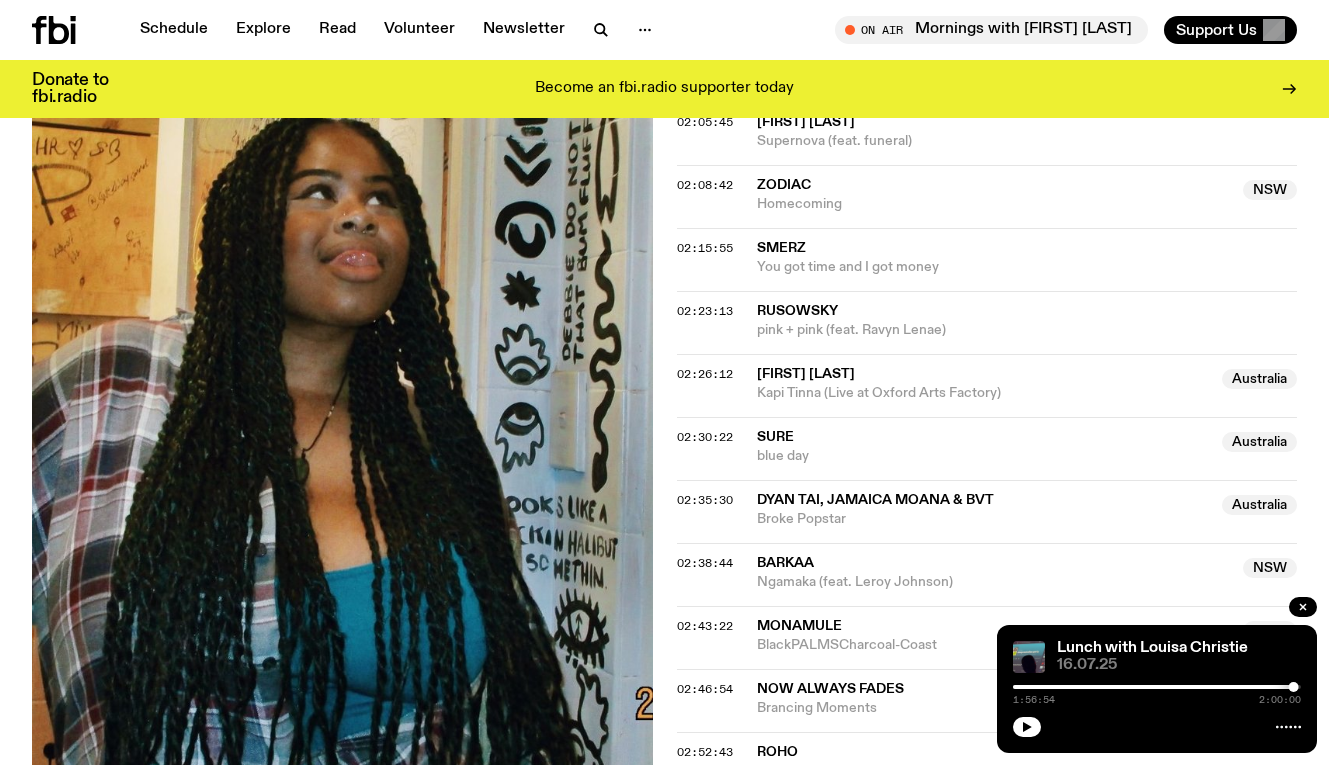 scroll, scrollTop: 2235, scrollLeft: 0, axis: vertical 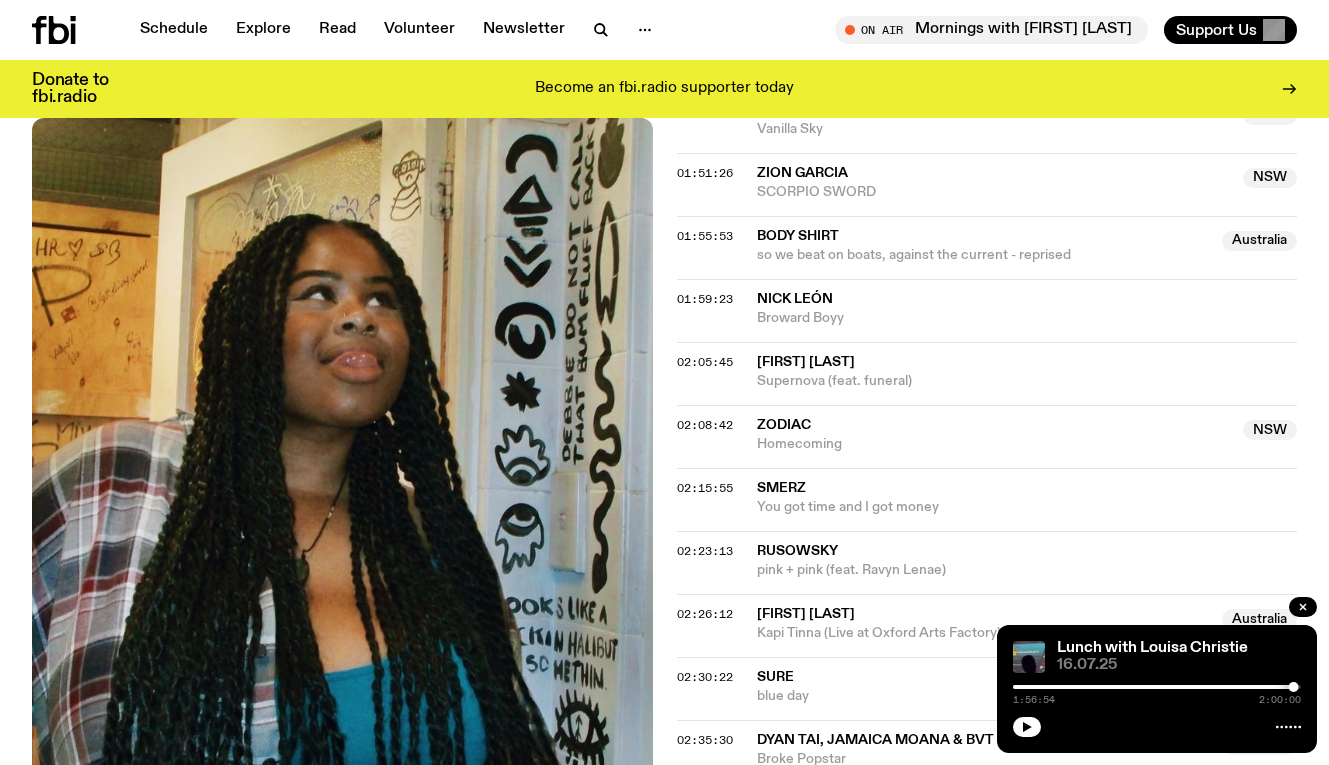 click 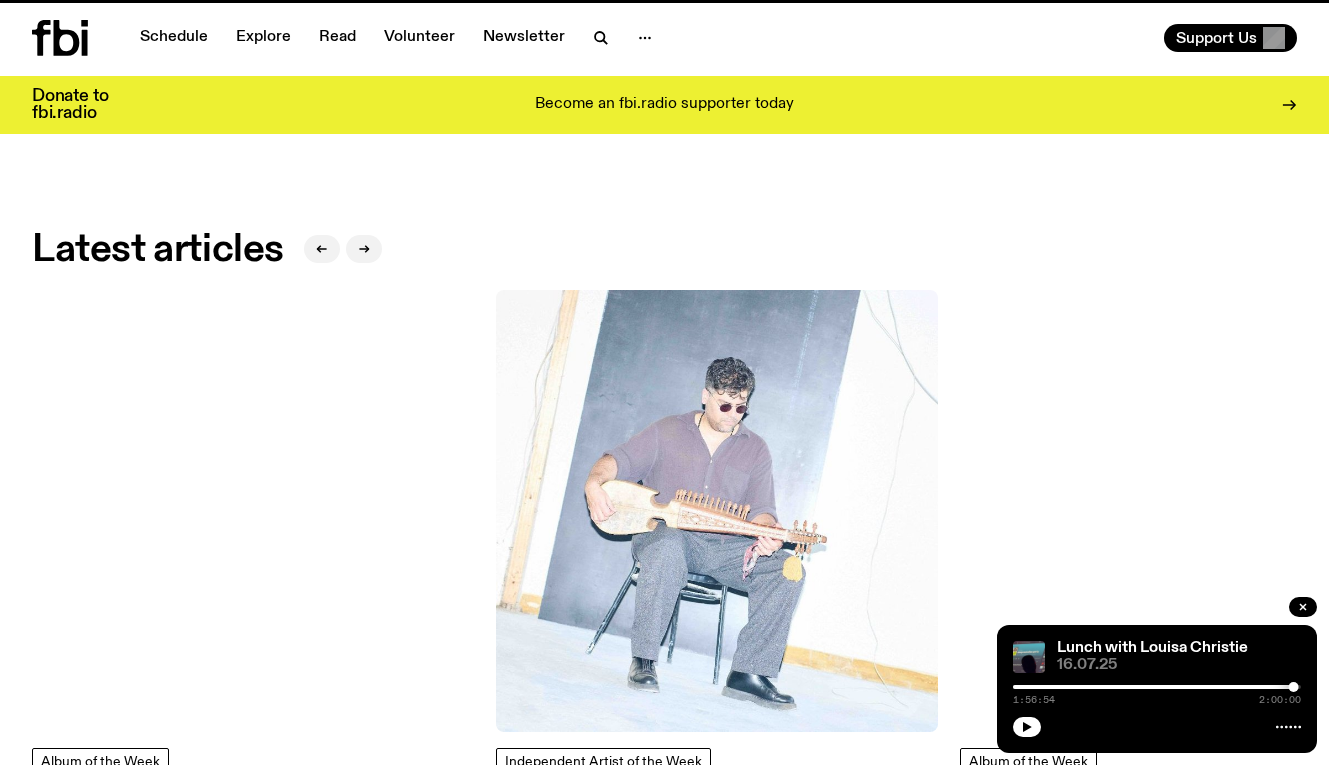 scroll, scrollTop: 0, scrollLeft: 0, axis: both 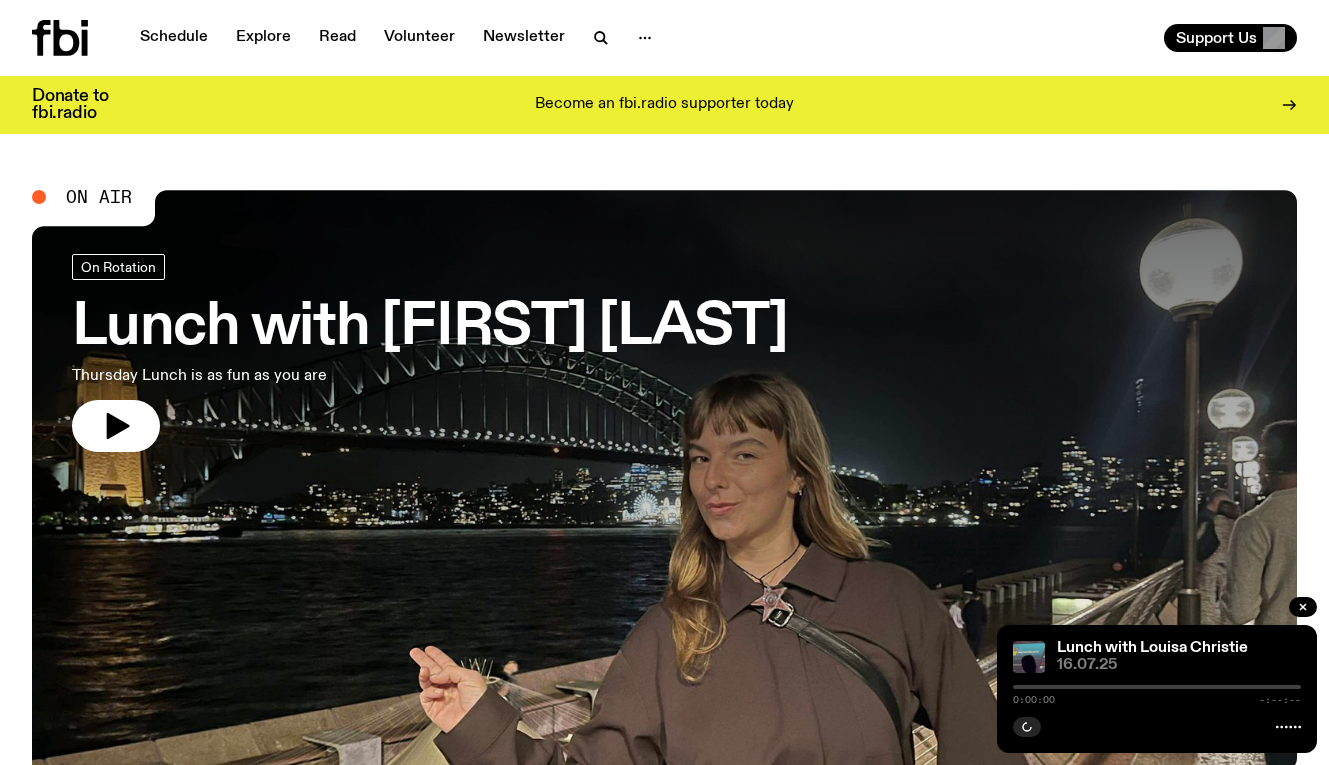 click at bounding box center (664, 427) 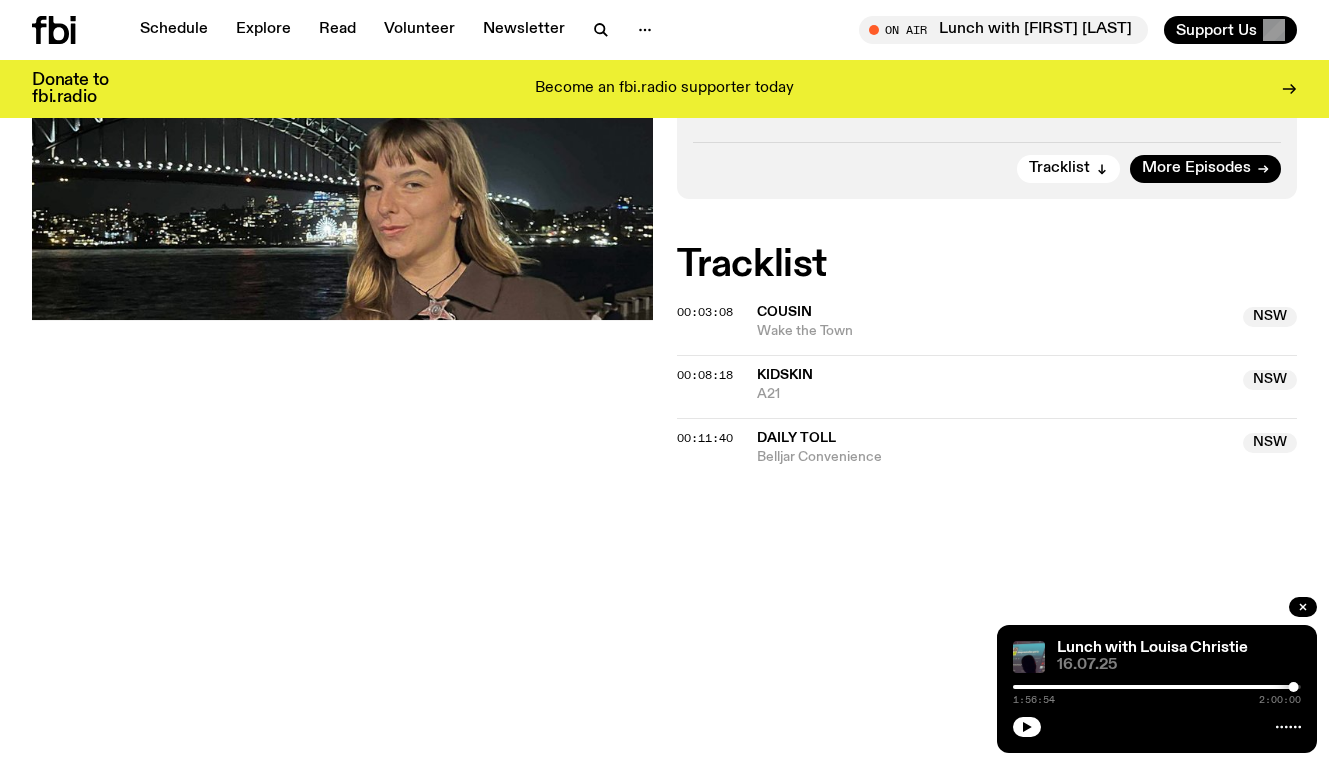 scroll, scrollTop: 538, scrollLeft: 0, axis: vertical 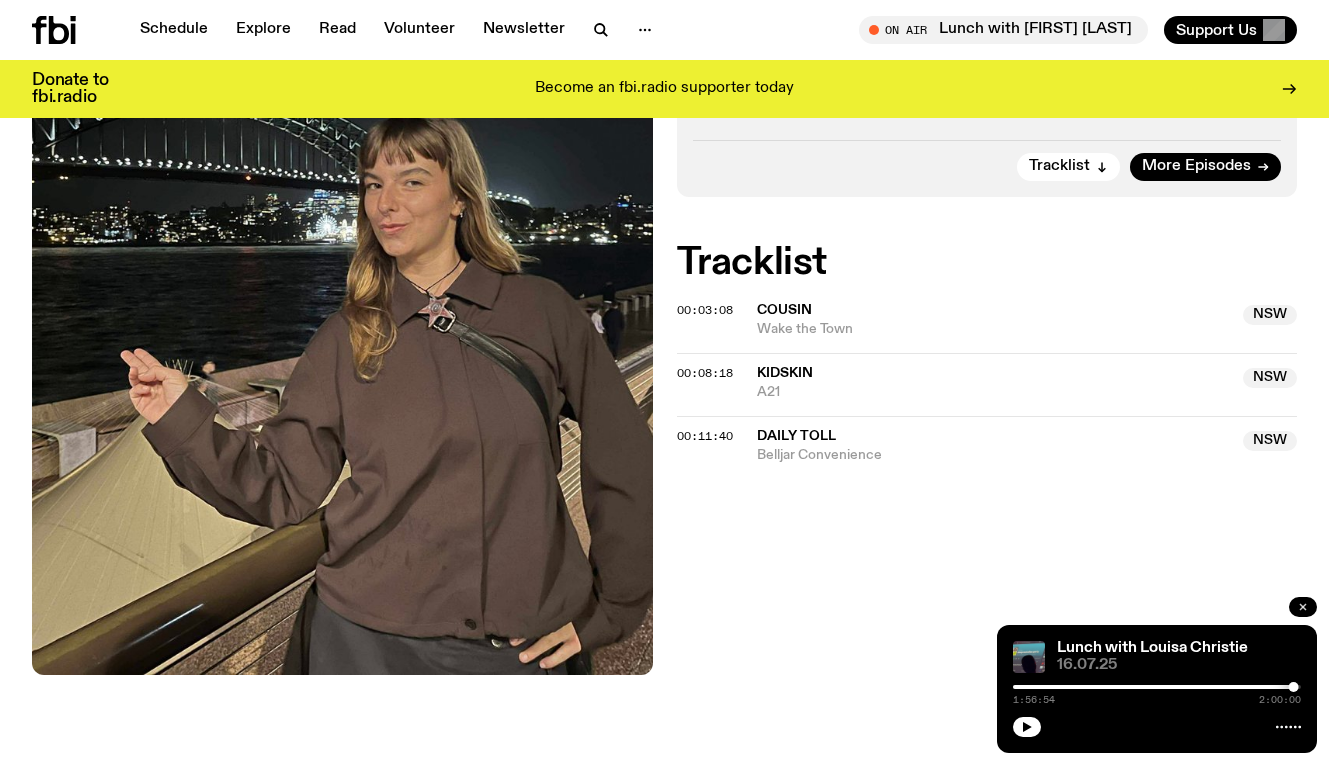 click 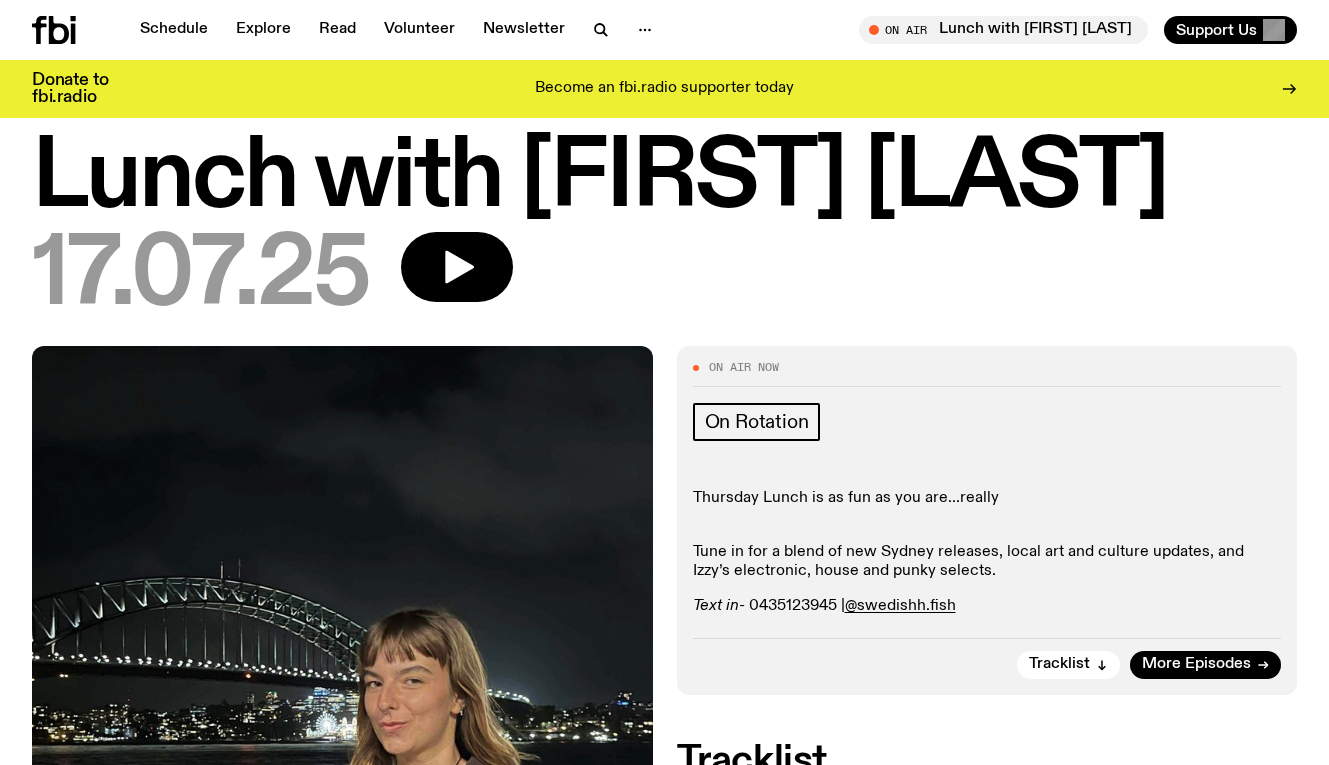 scroll, scrollTop: 0, scrollLeft: 0, axis: both 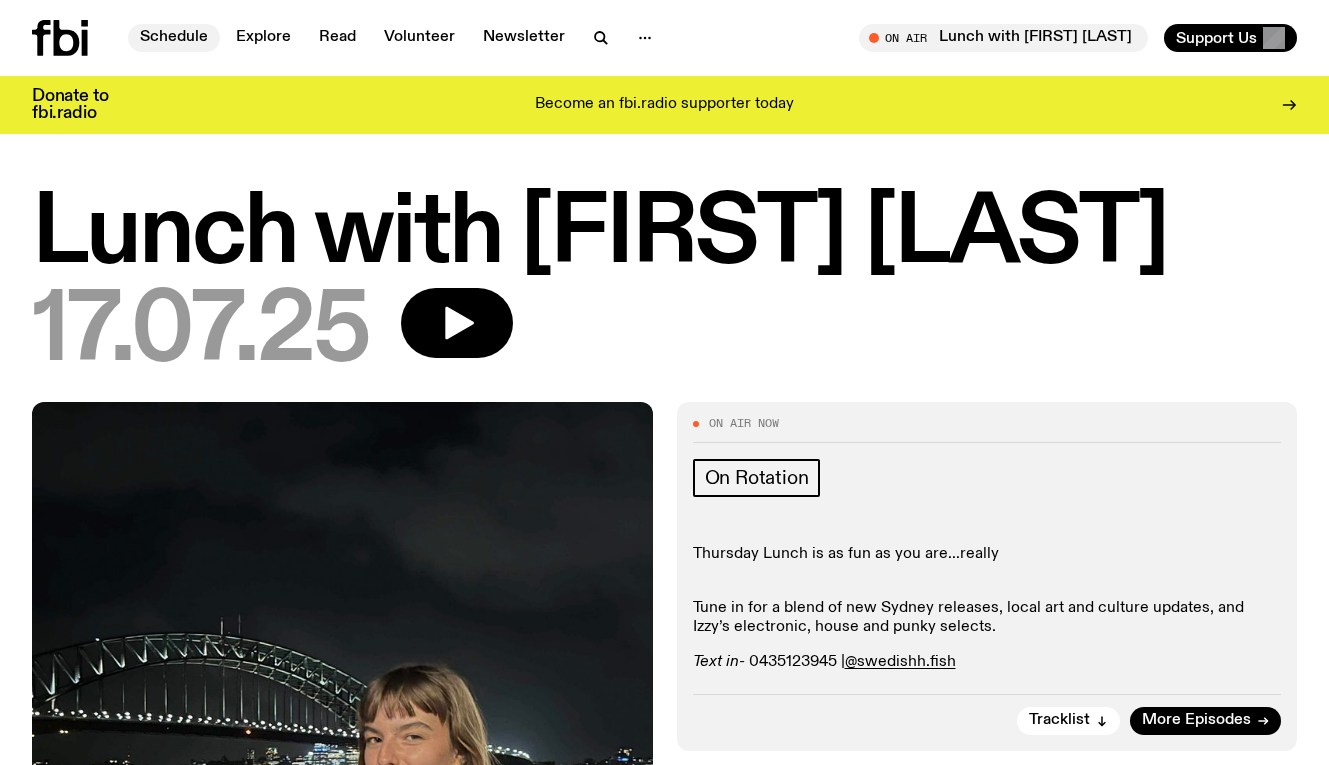 click on "Schedule" at bounding box center [174, 38] 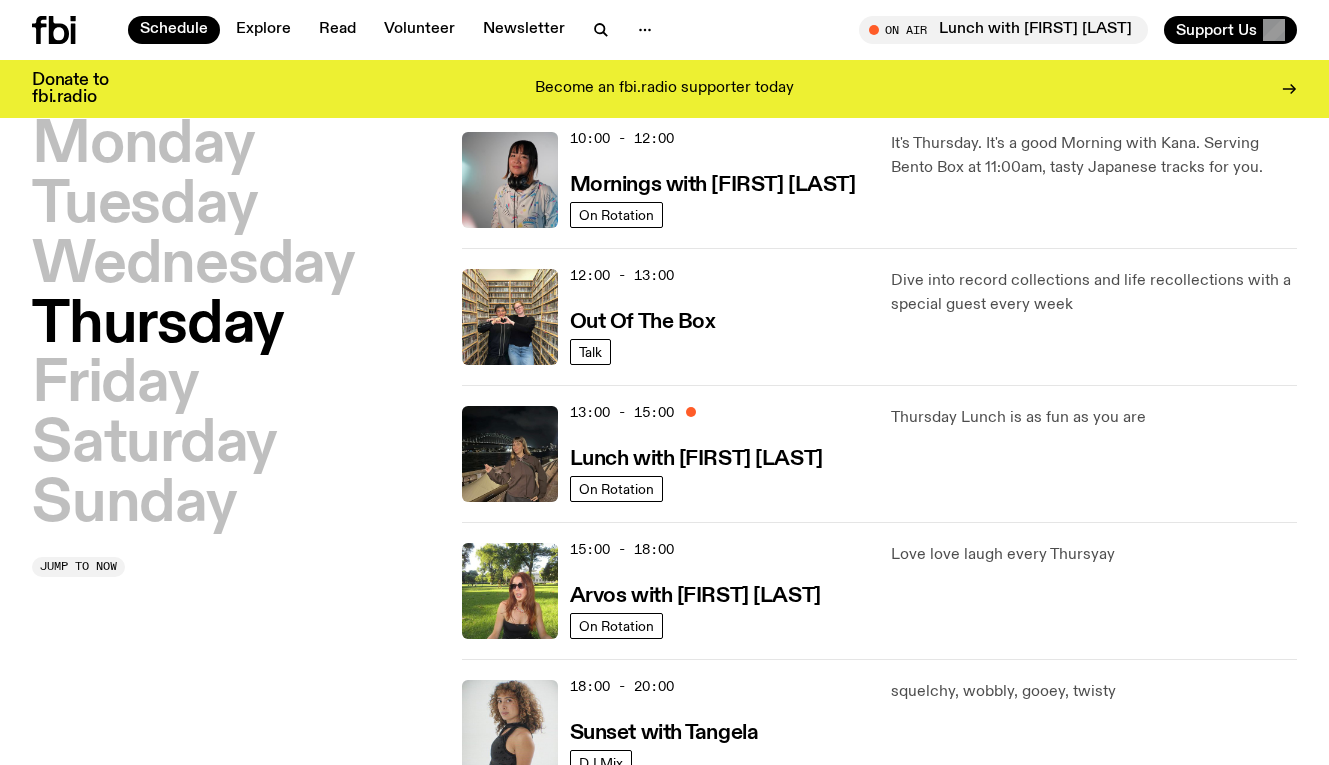 scroll, scrollTop: 336, scrollLeft: 0, axis: vertical 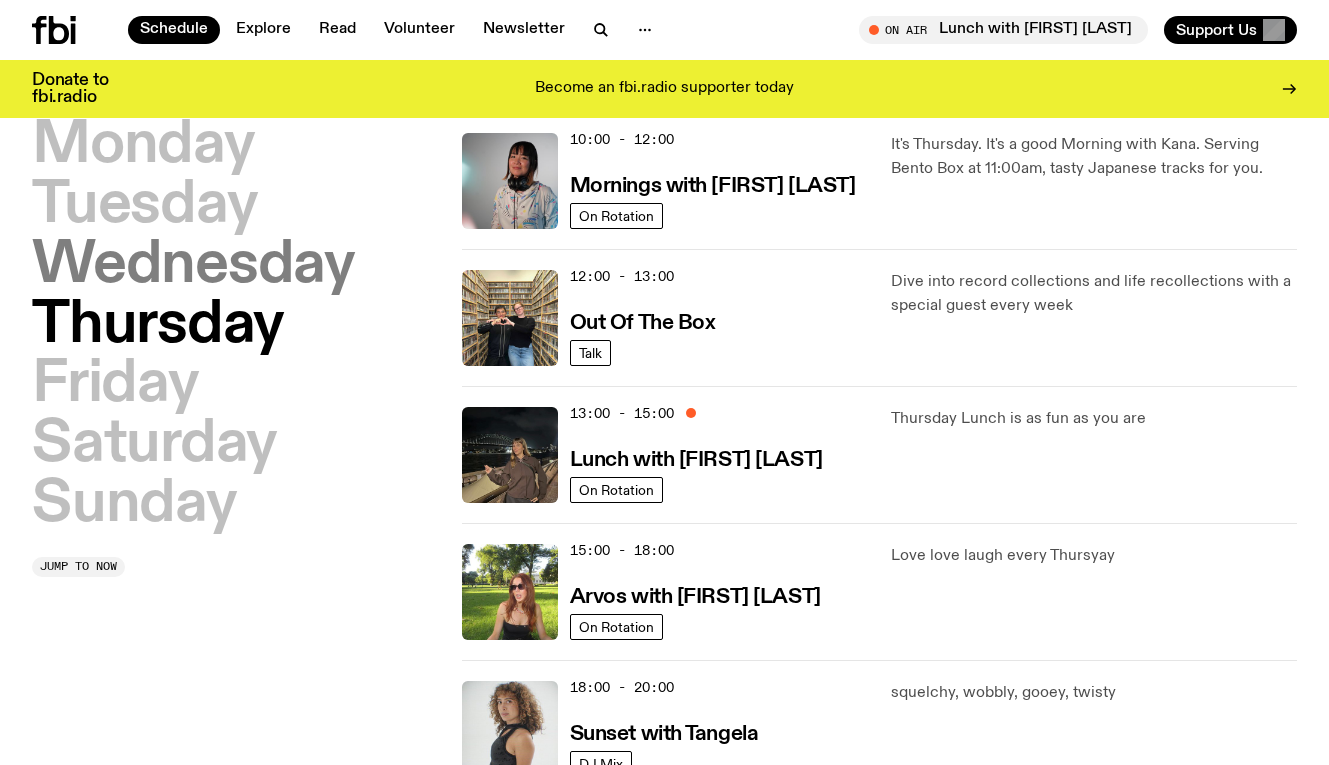 click on "Wednesday" at bounding box center [193, 266] 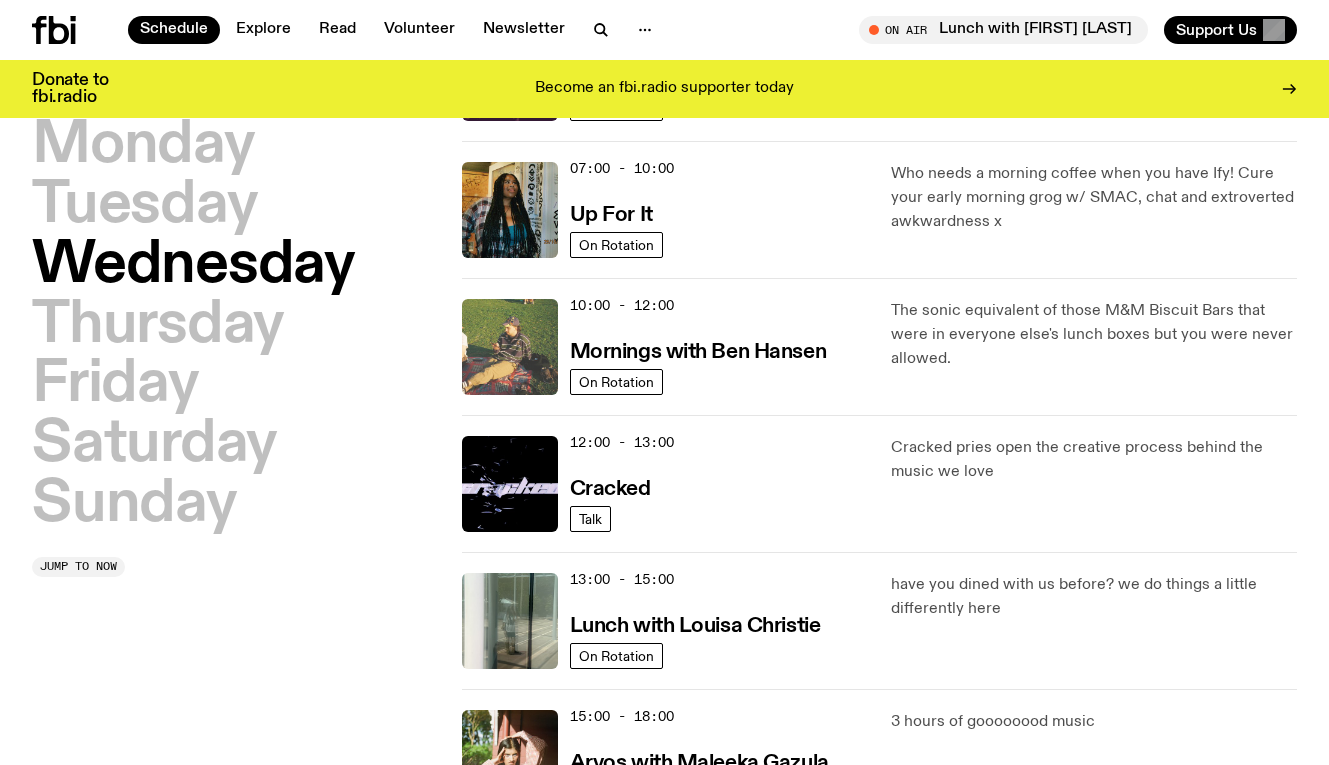 scroll, scrollTop: 337, scrollLeft: 0, axis: vertical 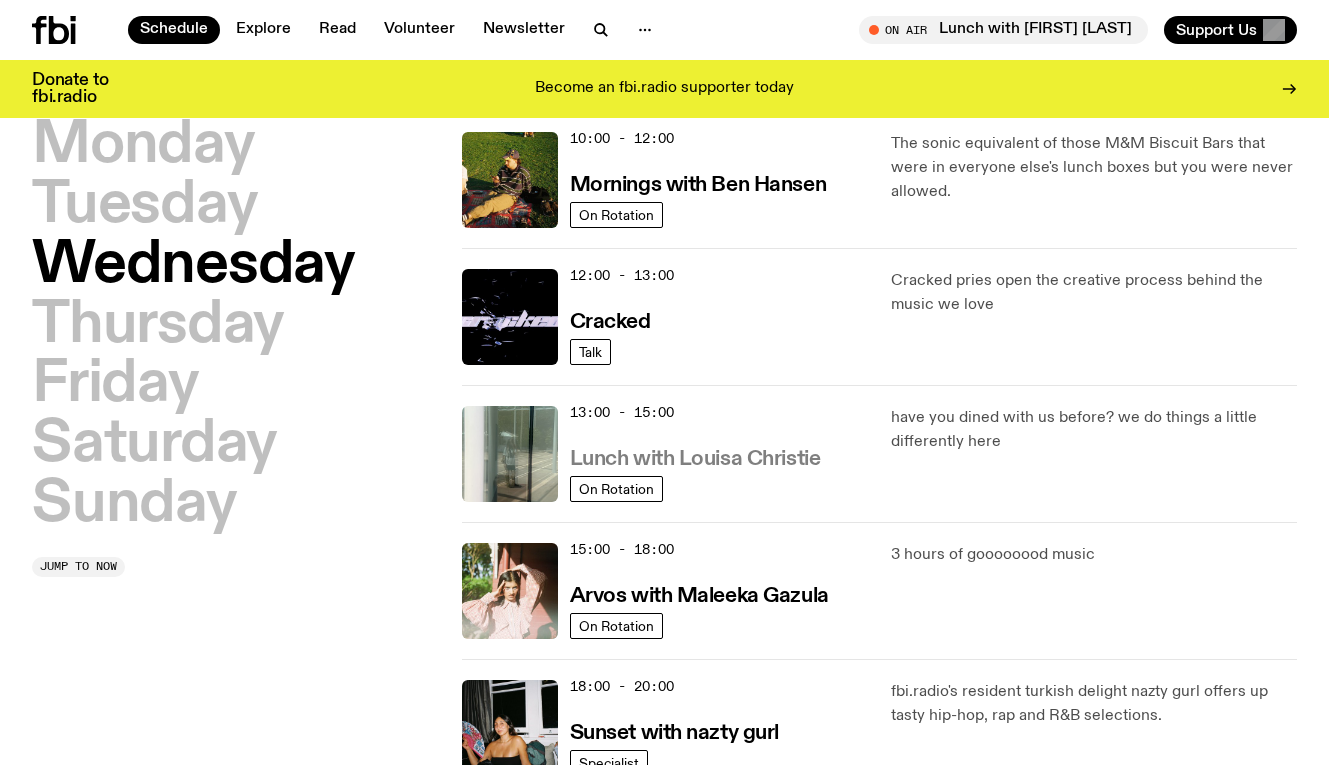 click on "Lunch with Louisa Christie" at bounding box center (695, 459) 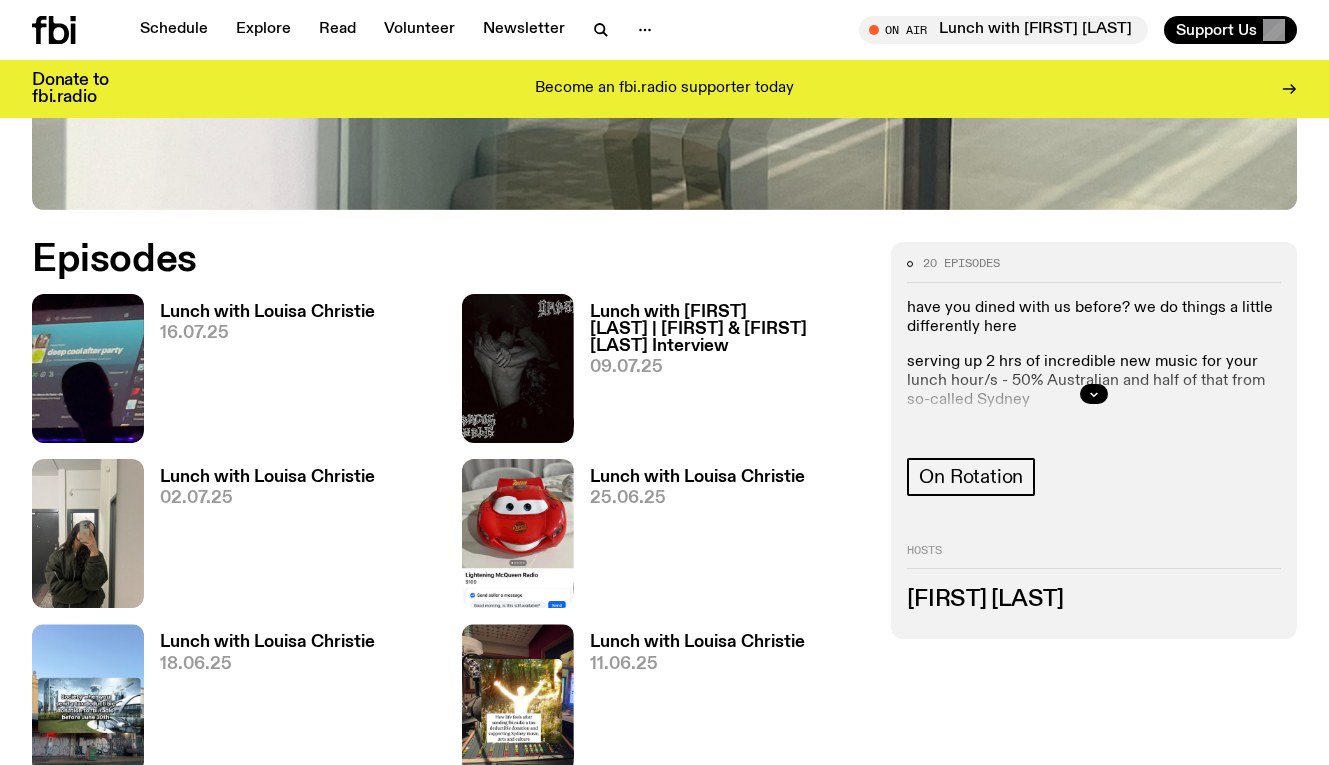scroll, scrollTop: 793, scrollLeft: 0, axis: vertical 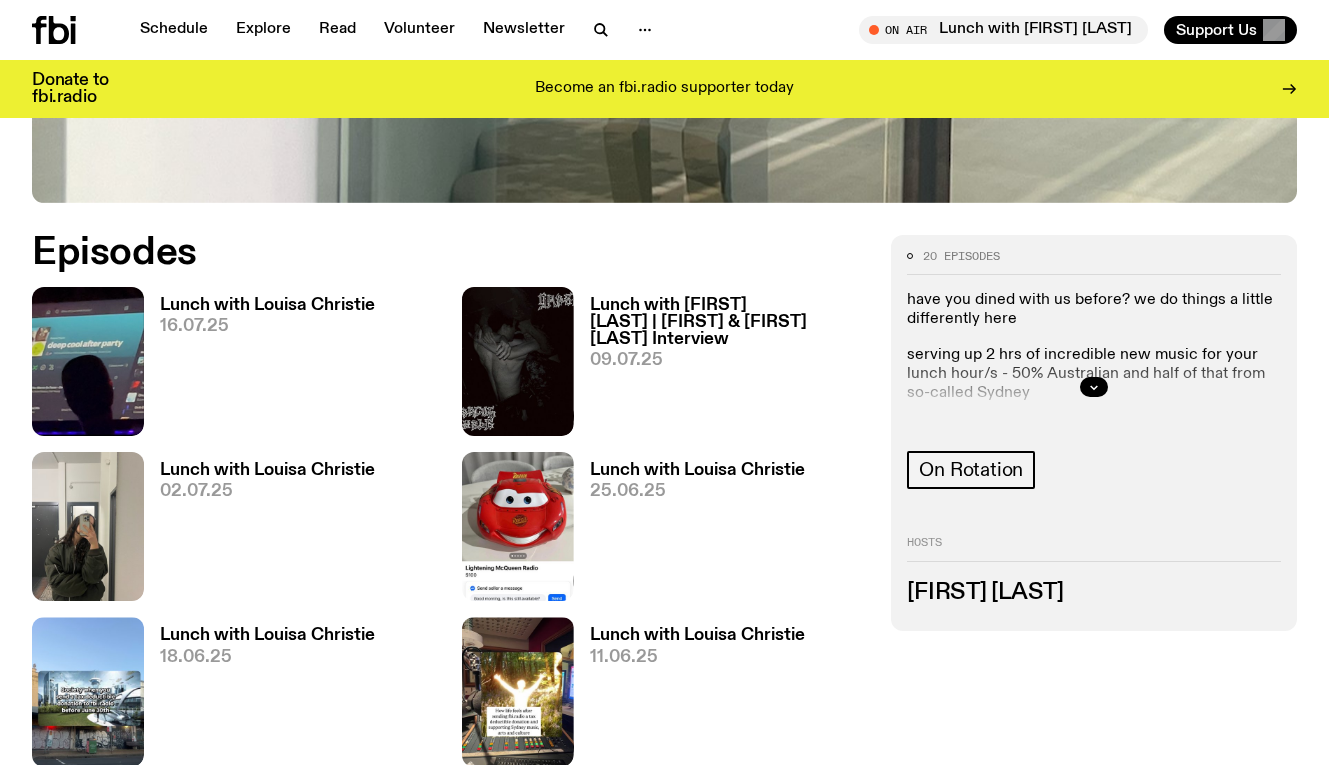 click on "16.07.25" at bounding box center (267, 326) 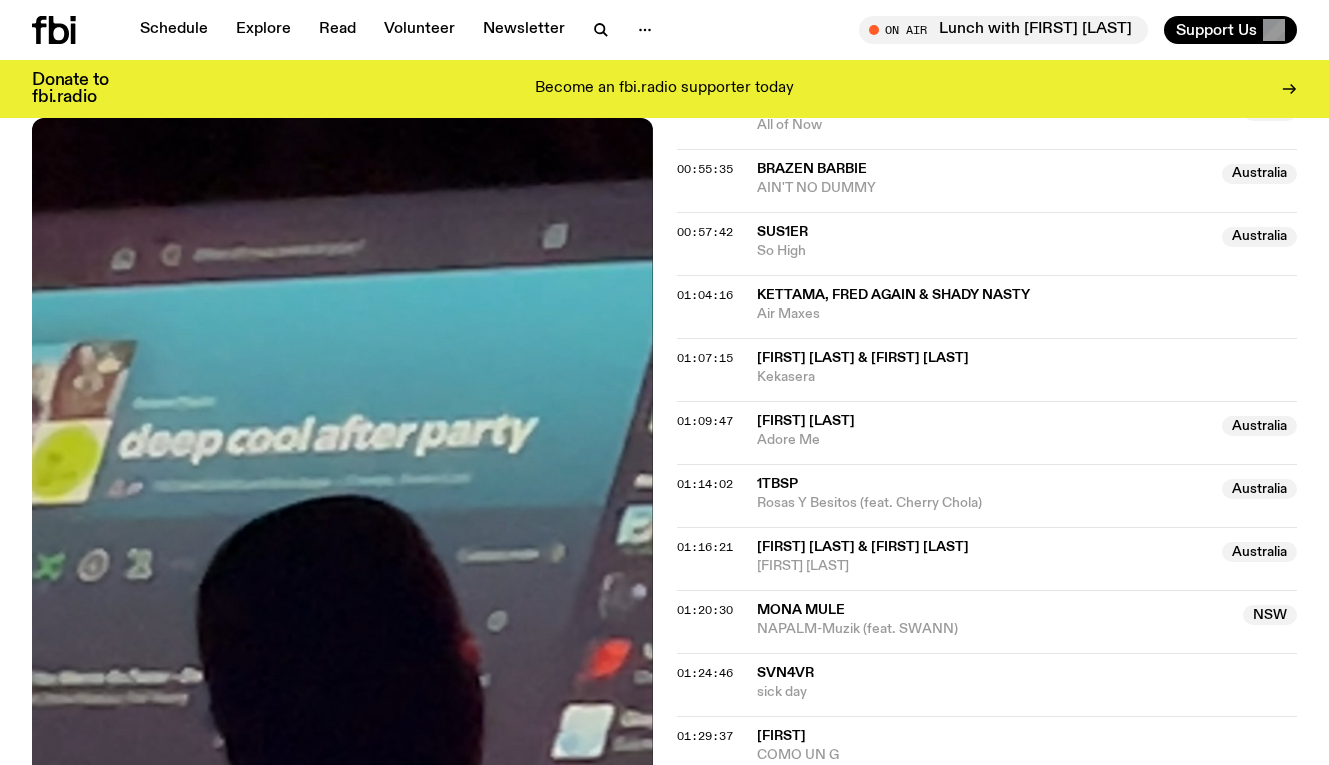 scroll, scrollTop: 1434, scrollLeft: 0, axis: vertical 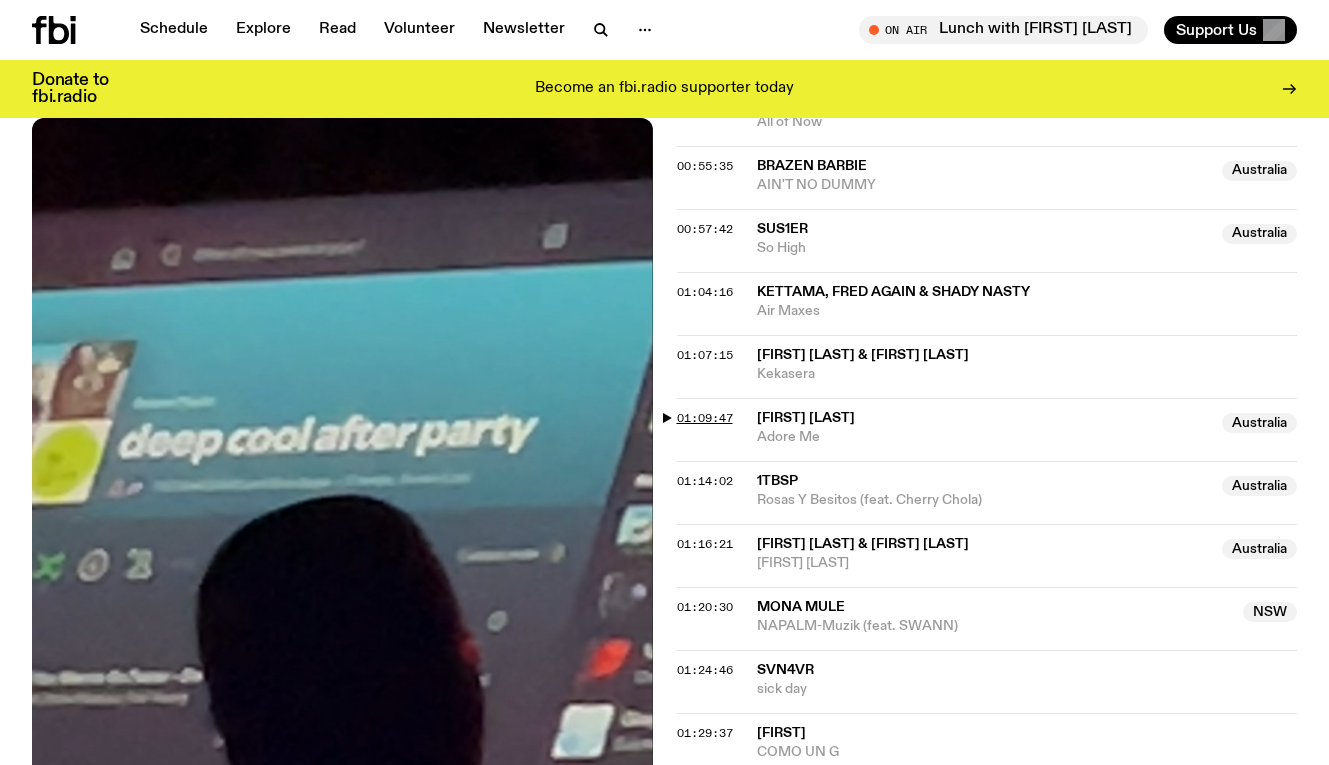 click on "01:09:47" at bounding box center [705, 418] 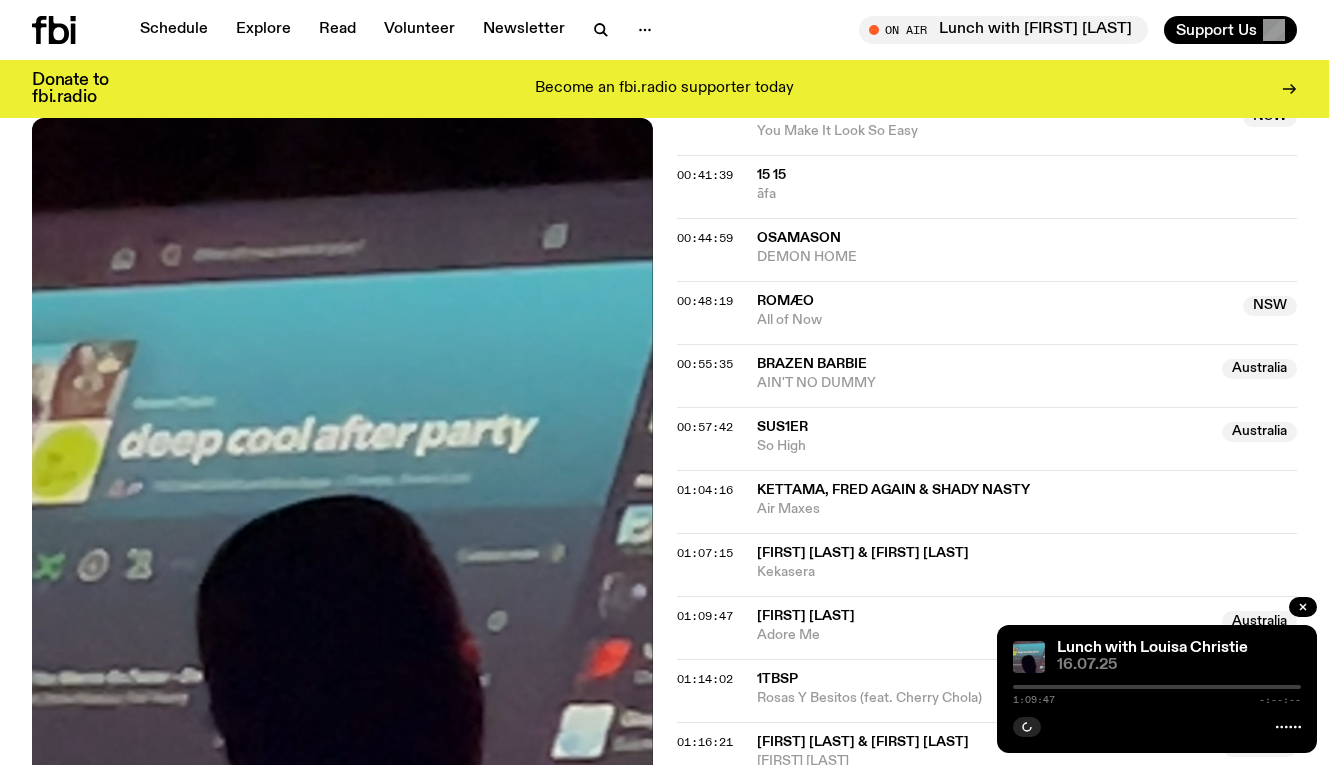 scroll, scrollTop: 1160, scrollLeft: 0, axis: vertical 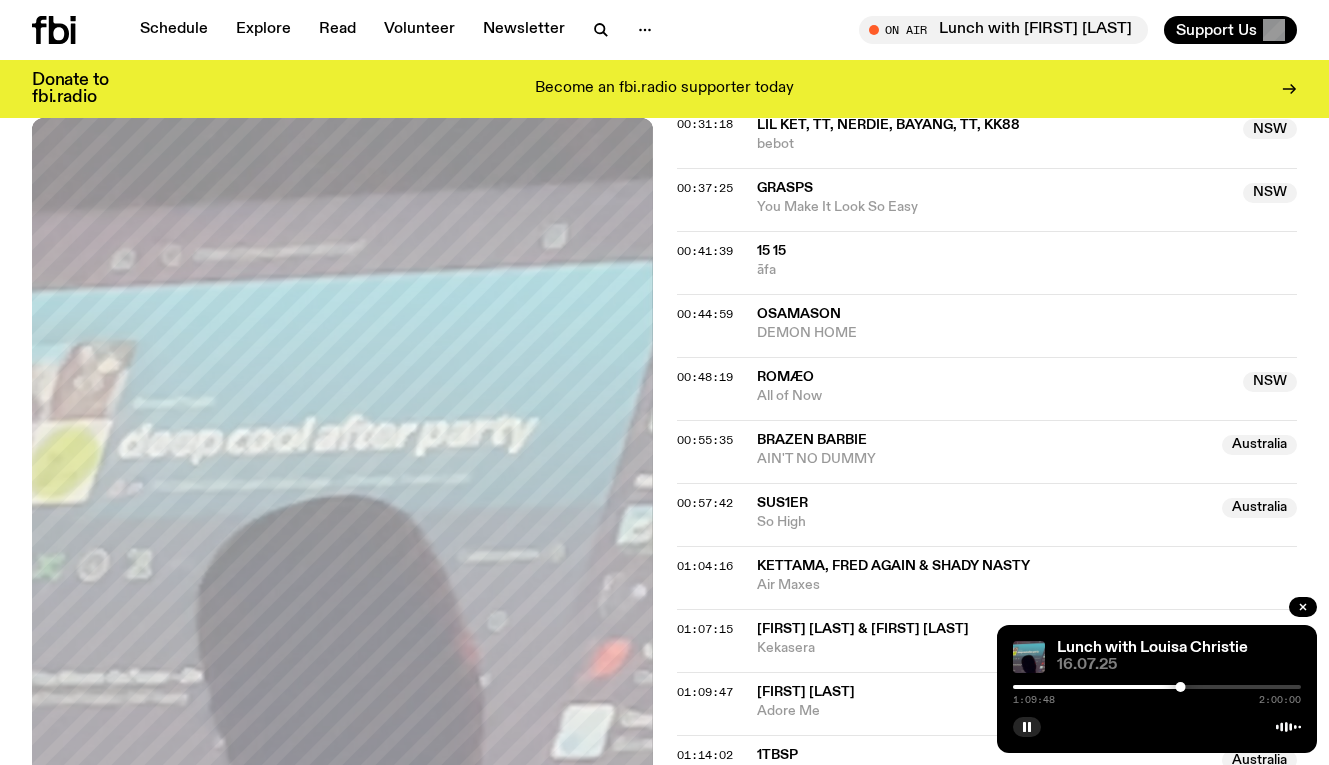 click at bounding box center (1157, 687) 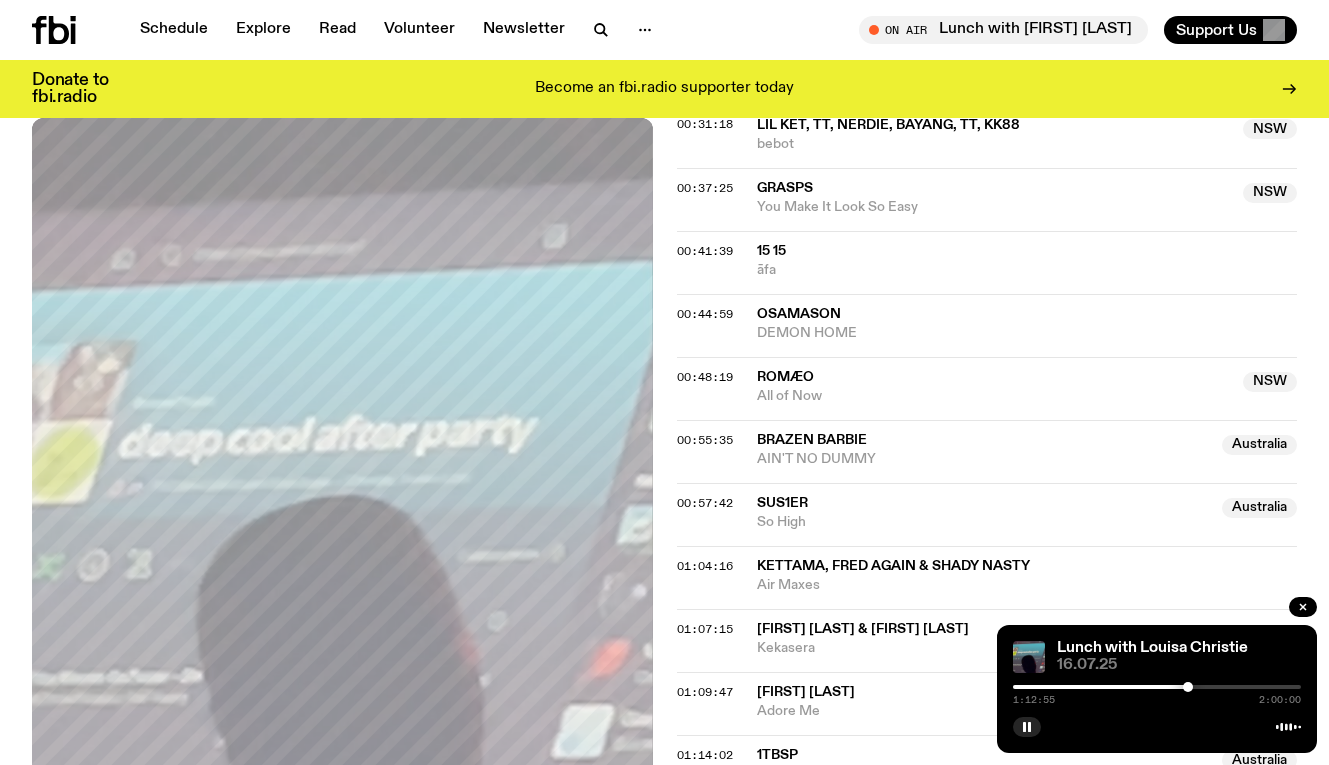 click at bounding box center (1188, 687) 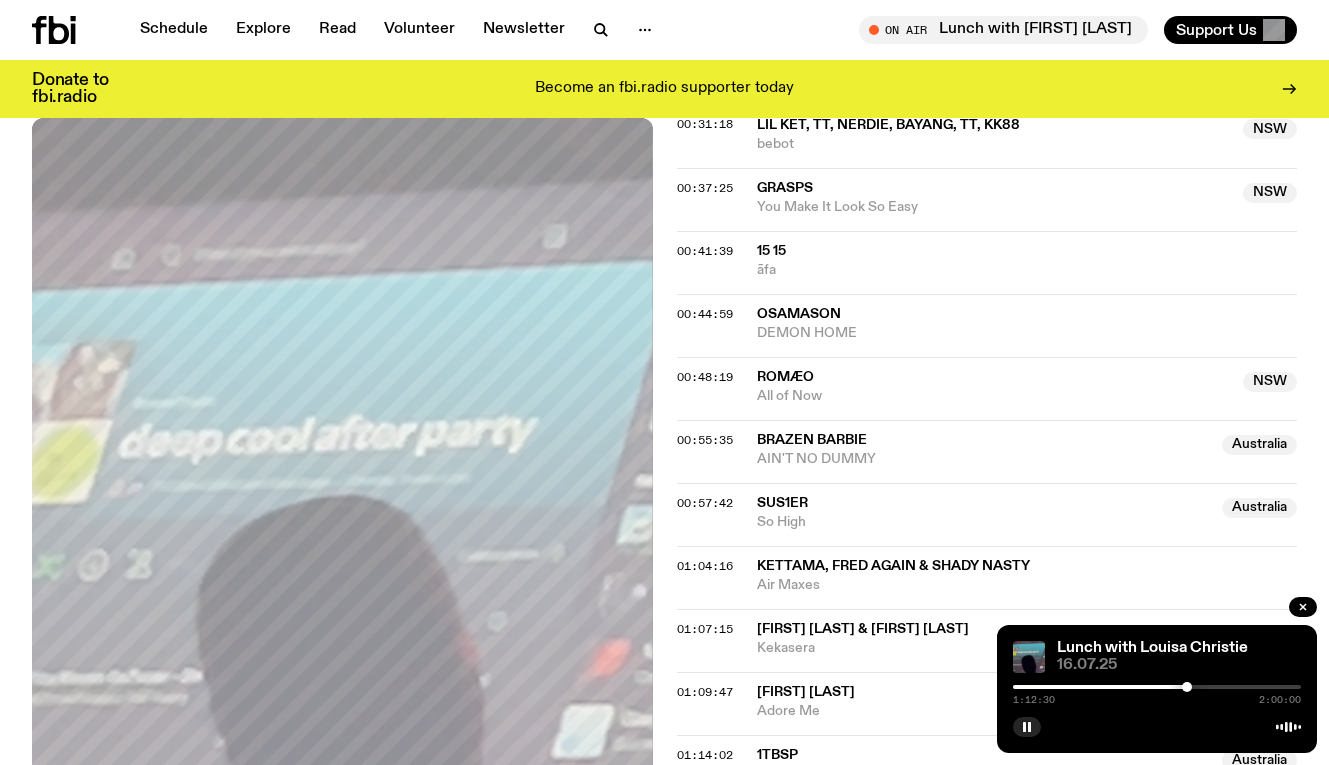 click at bounding box center (1187, 687) 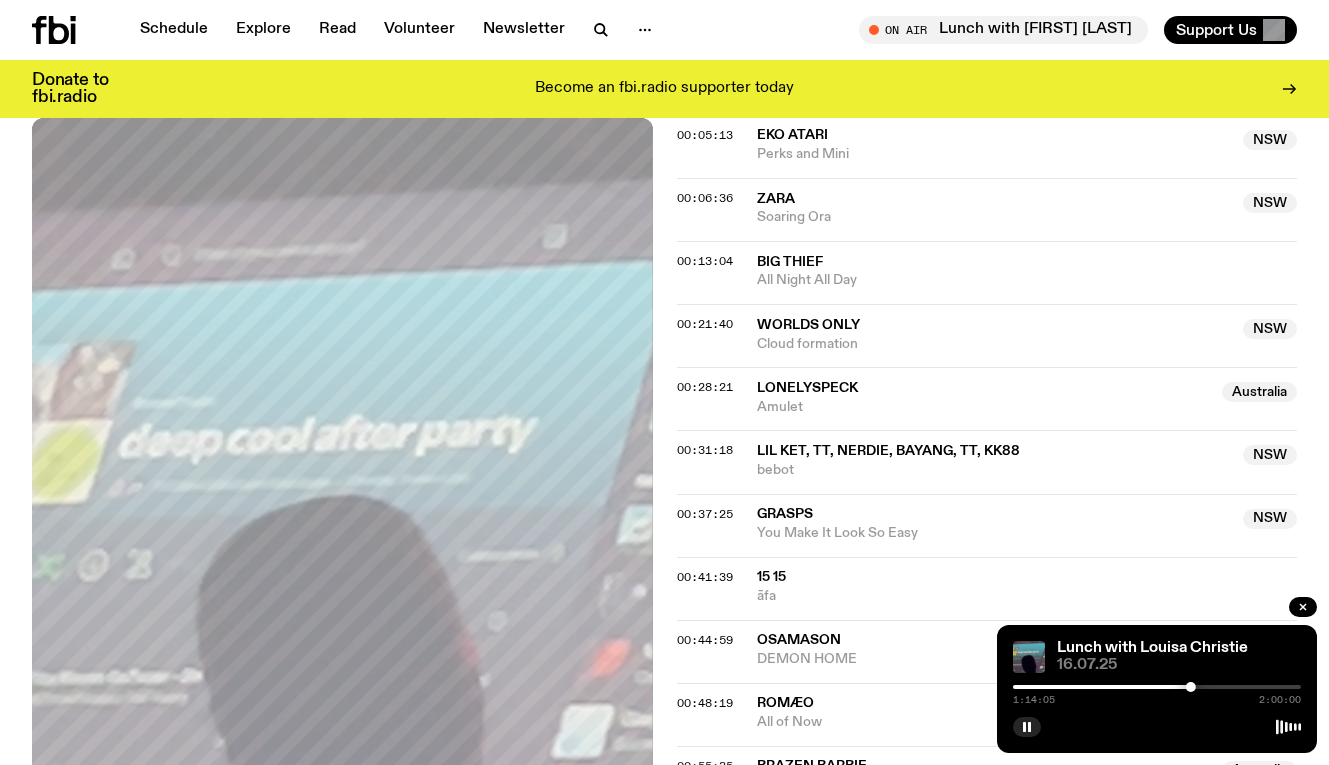 scroll, scrollTop: 831, scrollLeft: 0, axis: vertical 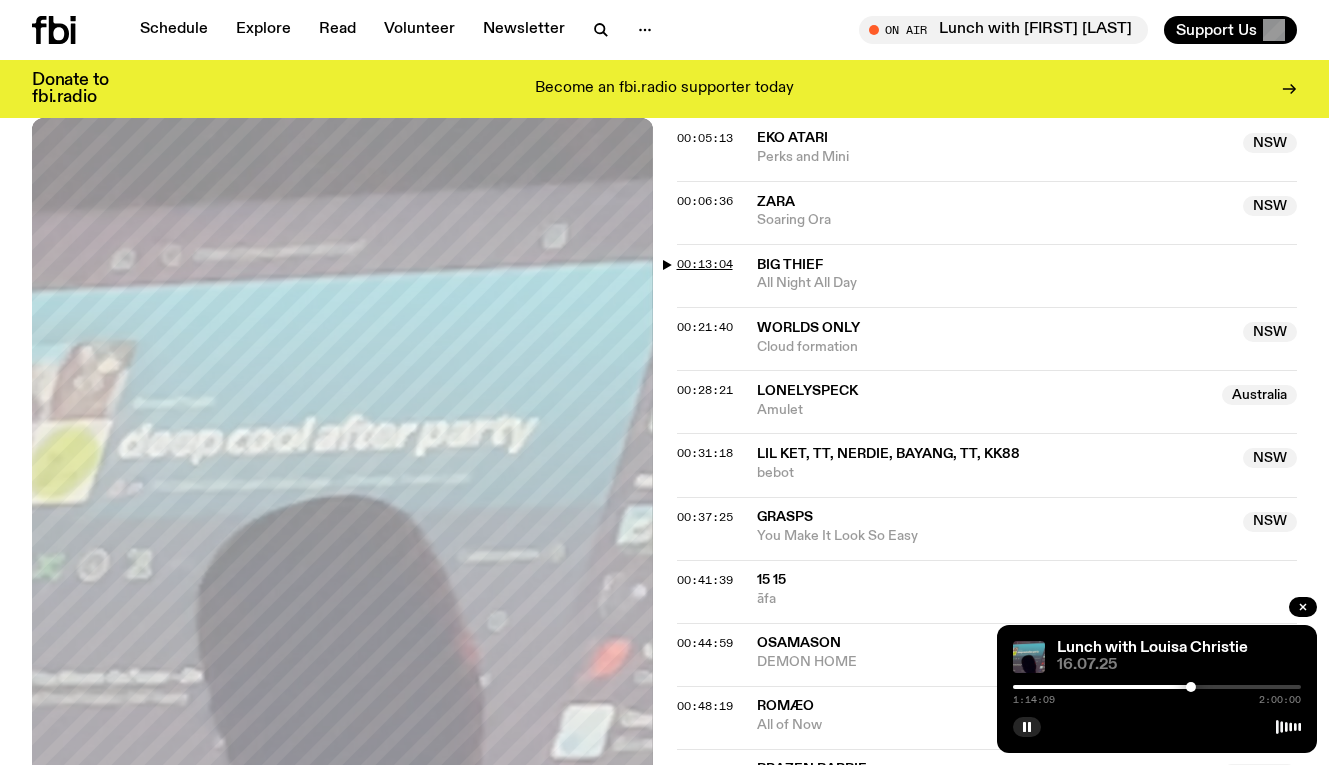 click on "00:13:04" at bounding box center (705, 264) 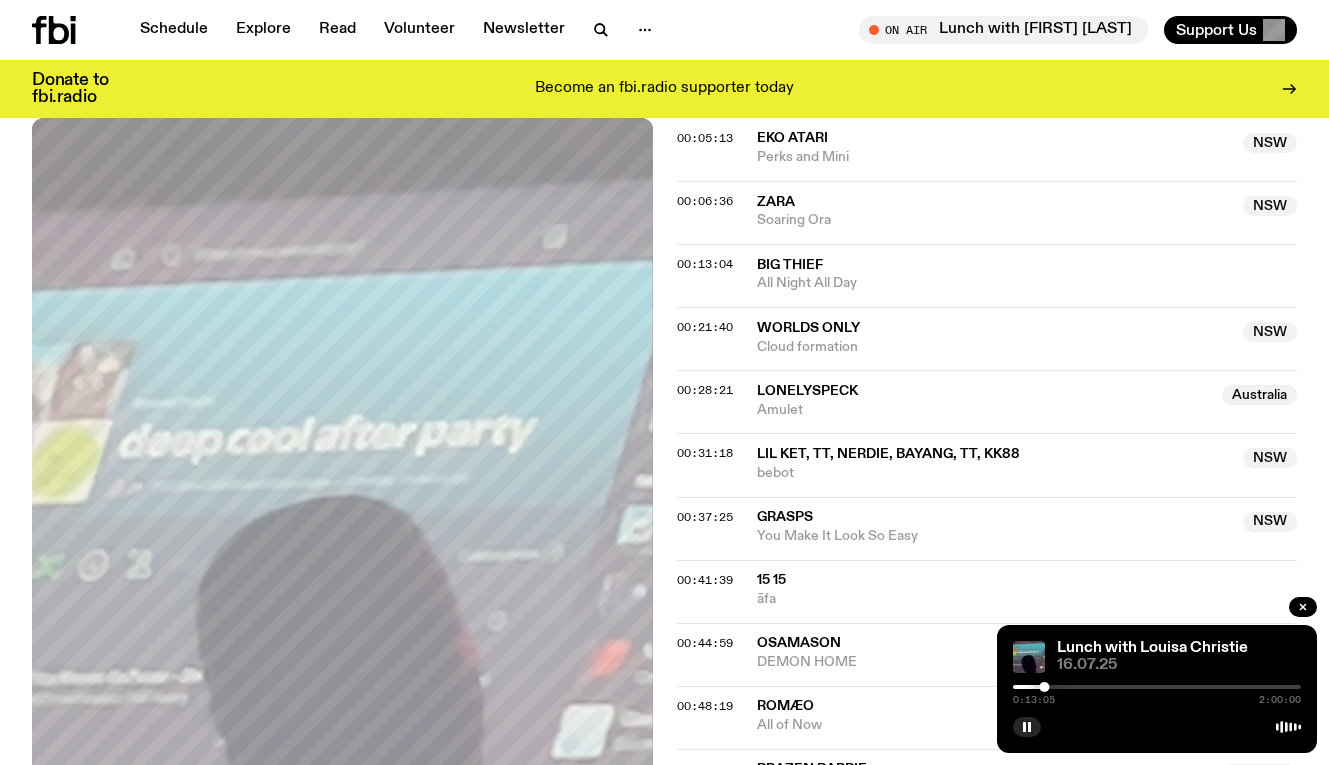 click at bounding box center (1157, 687) 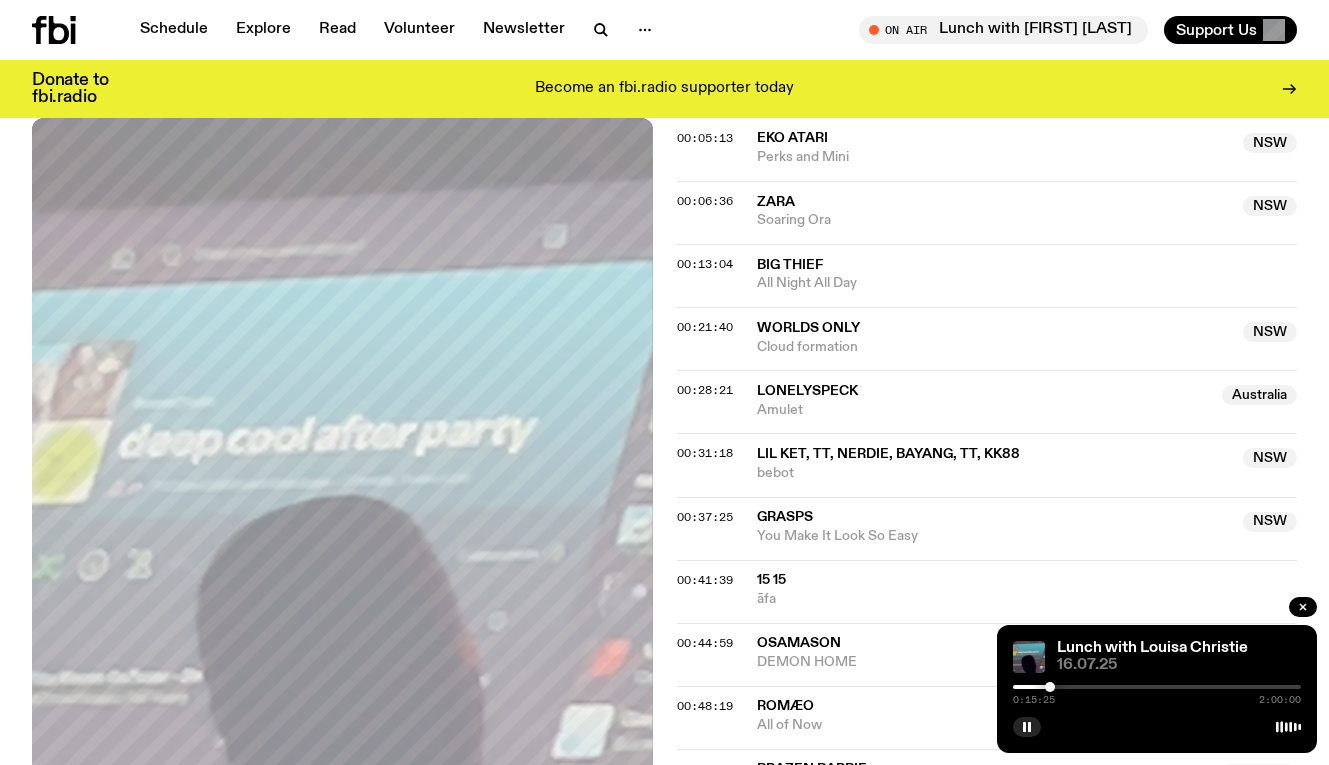 click at bounding box center [1157, 687] 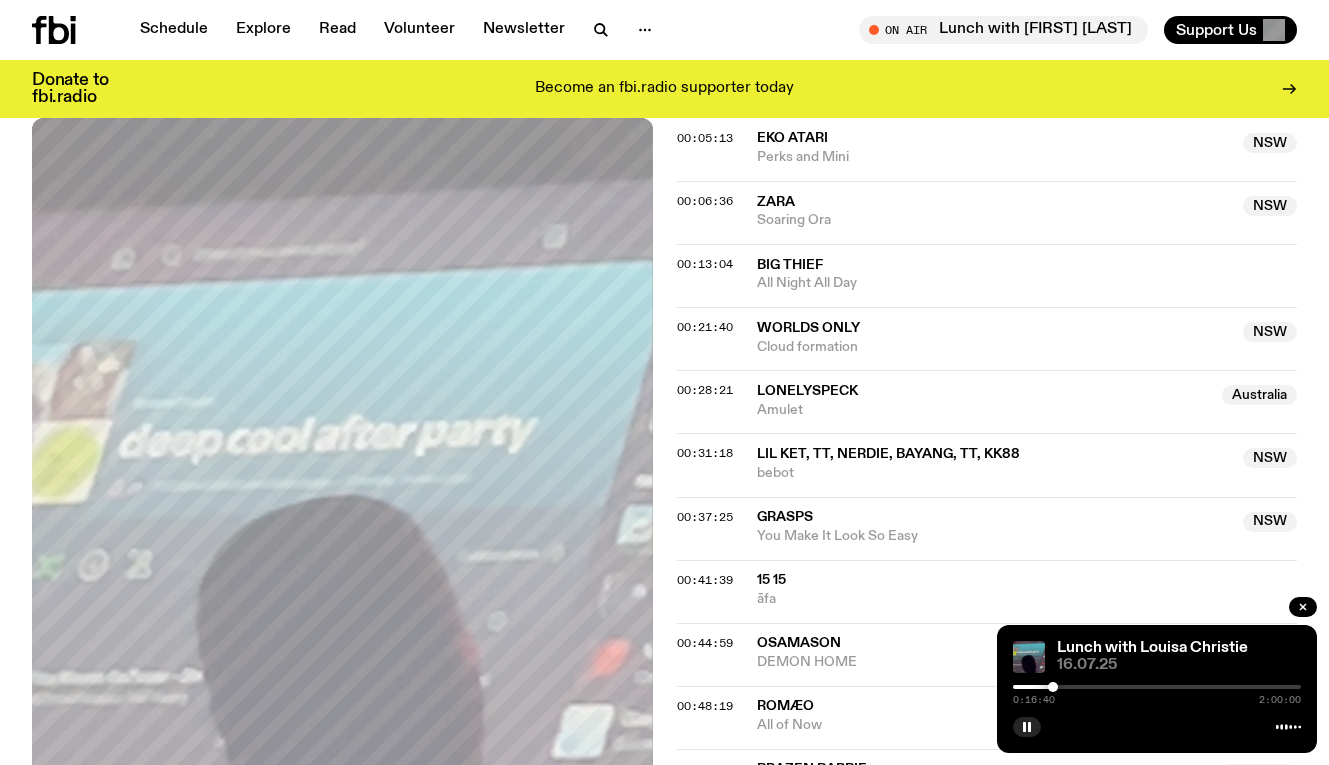 click at bounding box center [1053, 687] 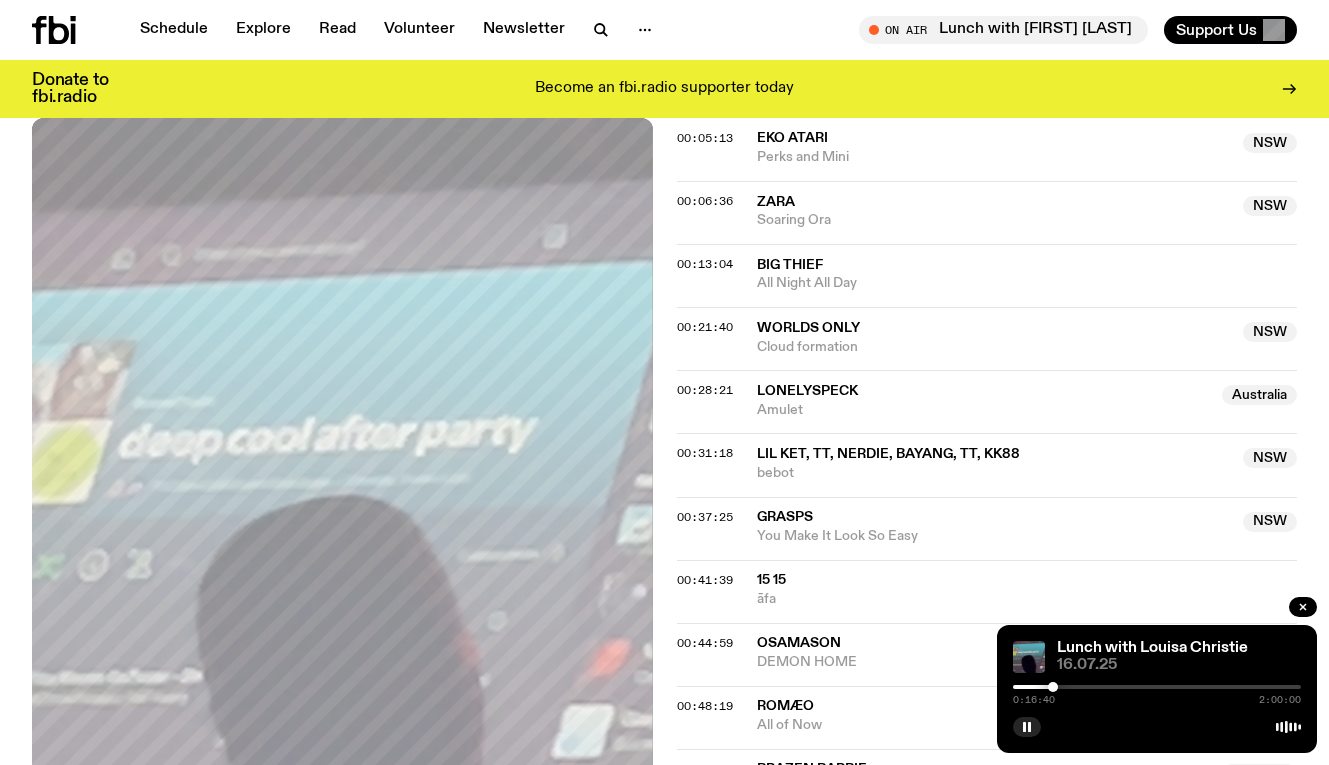 click at bounding box center [1053, 687] 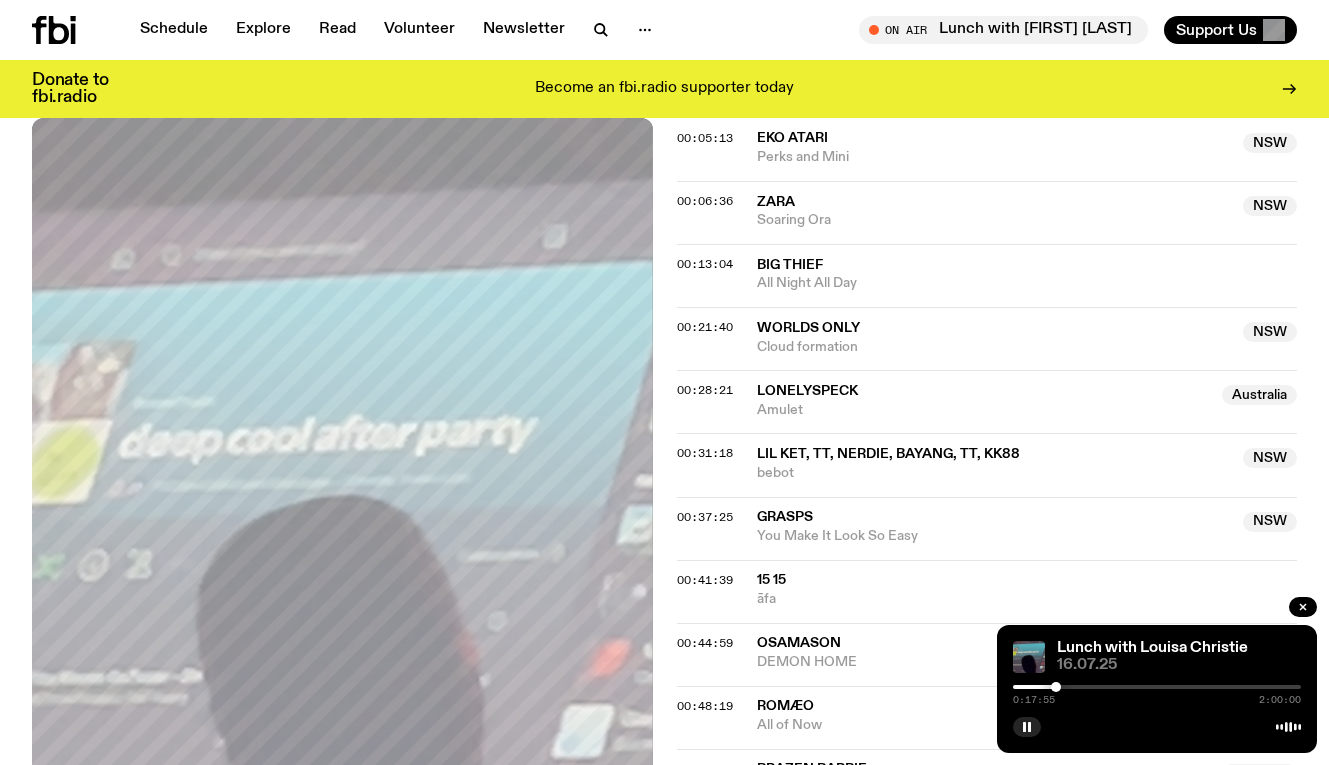 click at bounding box center [1056, 687] 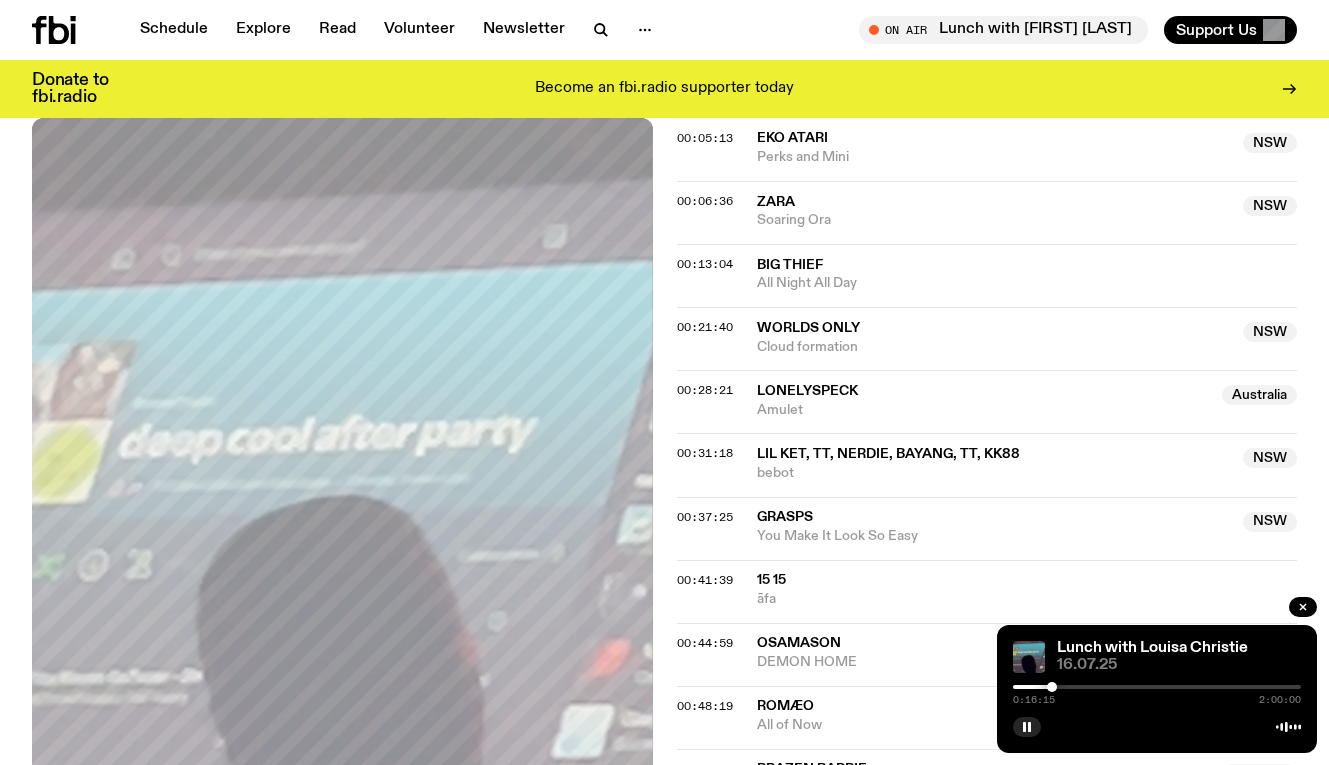 click at bounding box center (1052, 687) 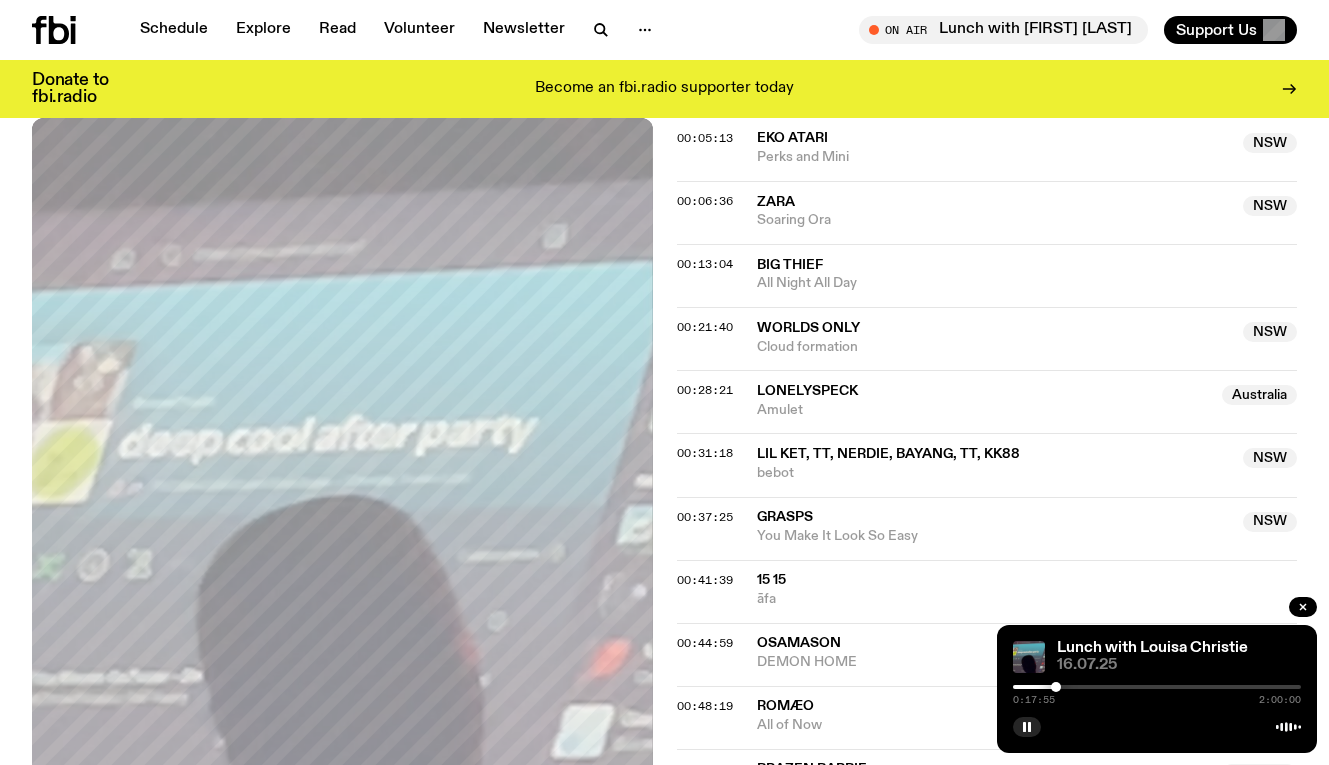 click at bounding box center (1056, 687) 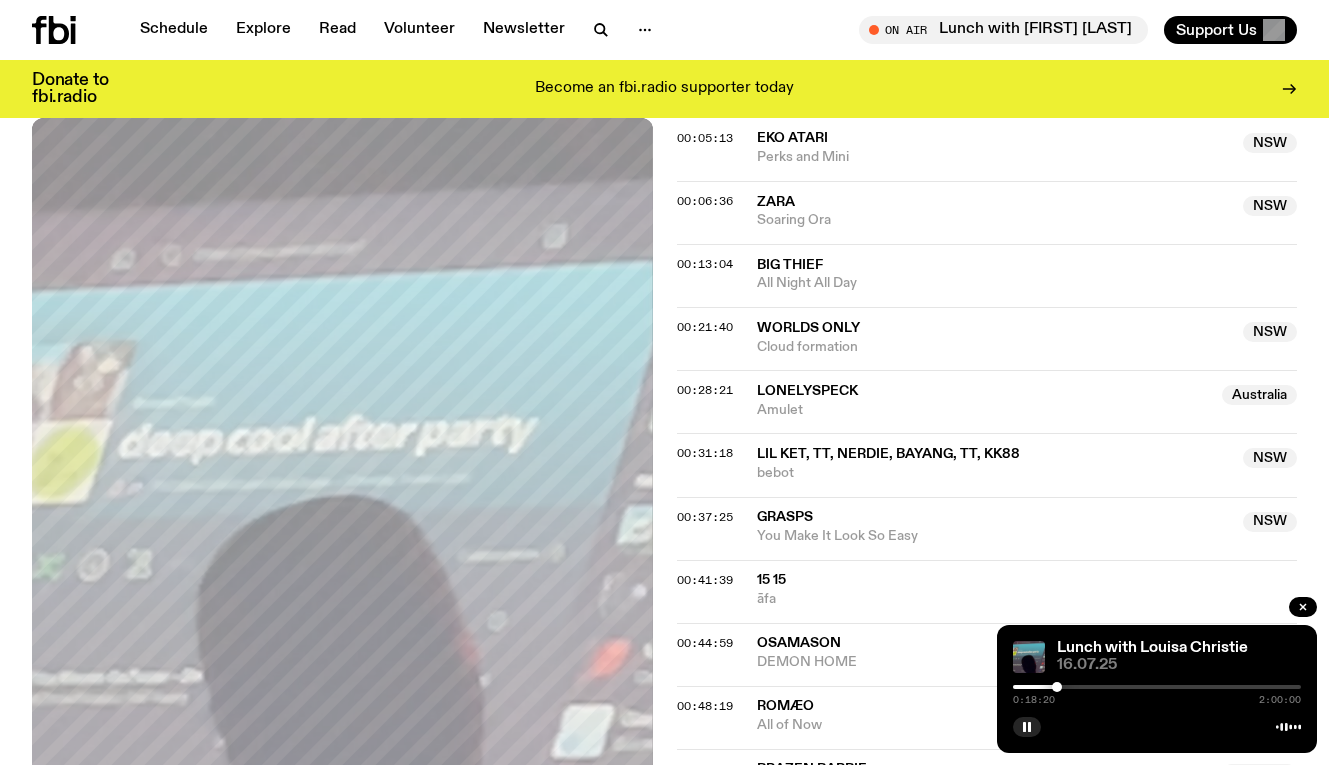 click at bounding box center [1057, 687] 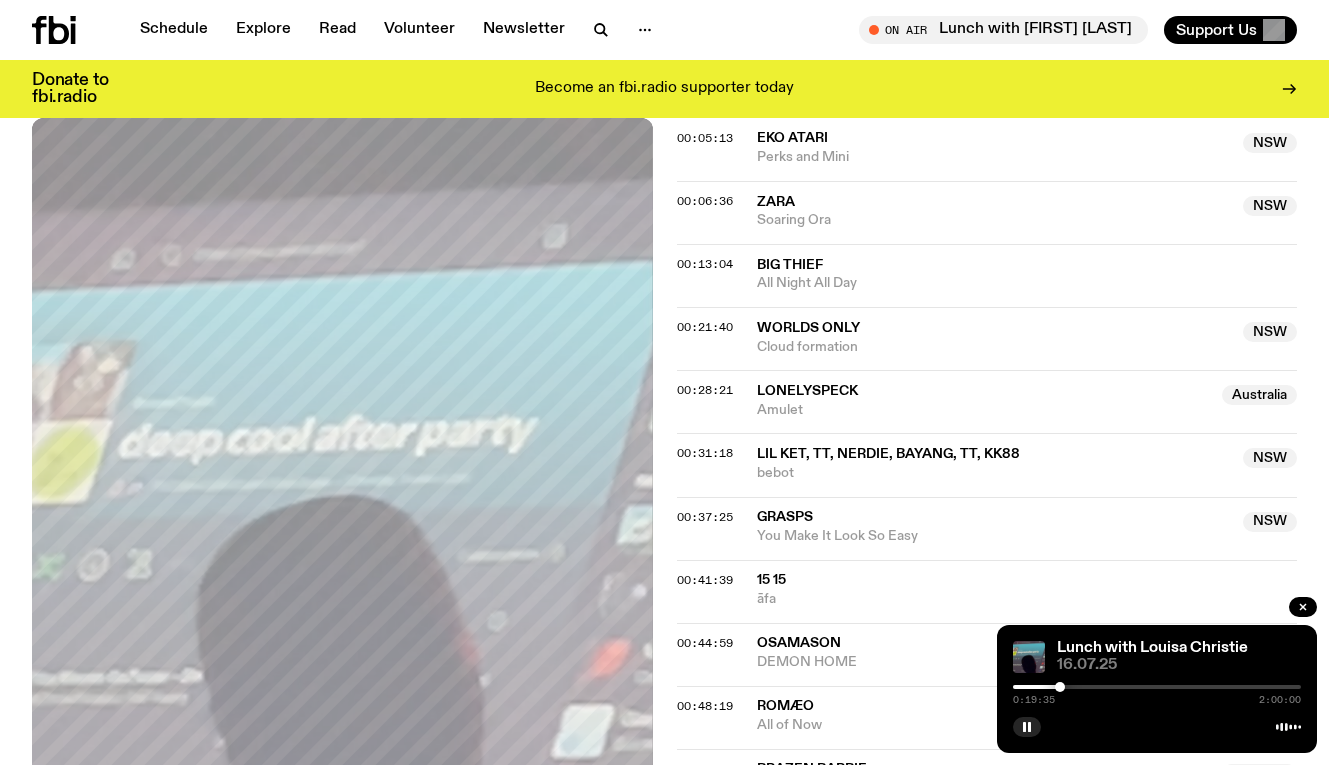 click at bounding box center [1060, 687] 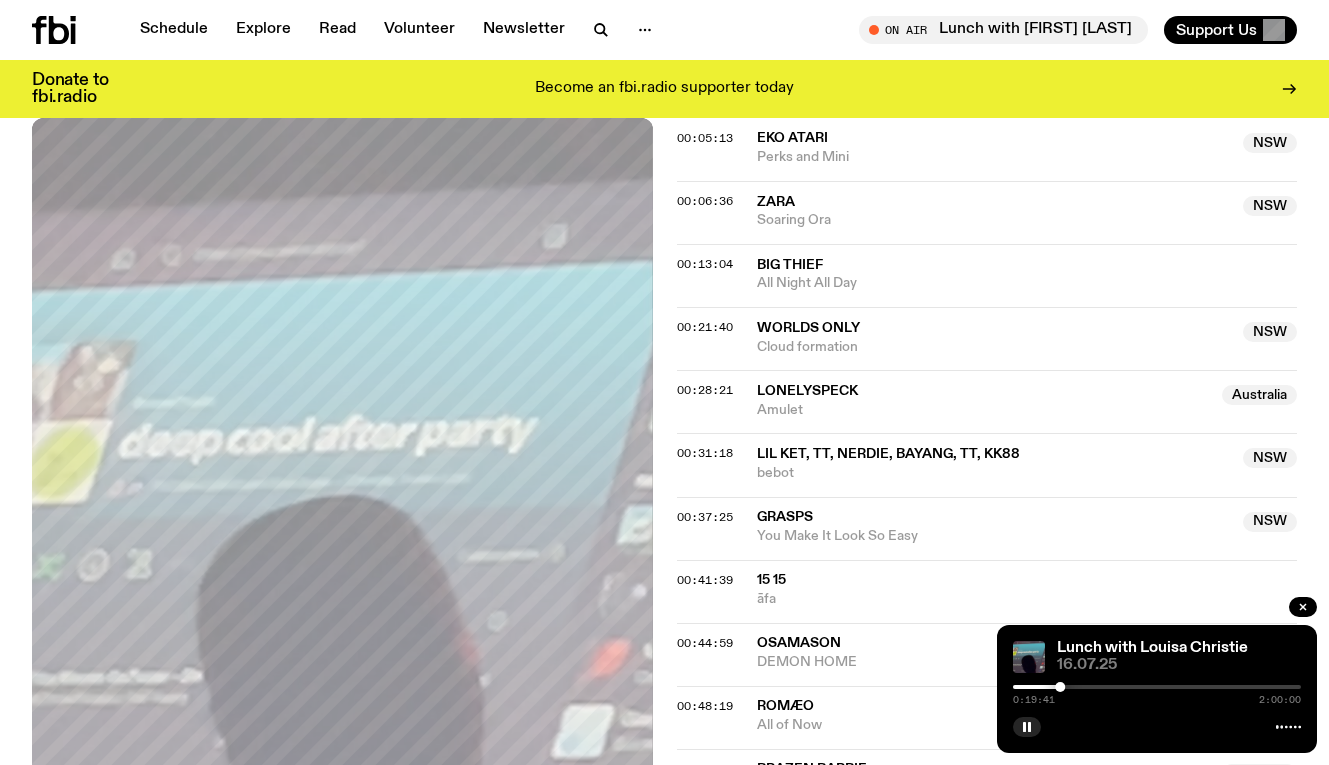 scroll, scrollTop: 1576, scrollLeft: 0, axis: vertical 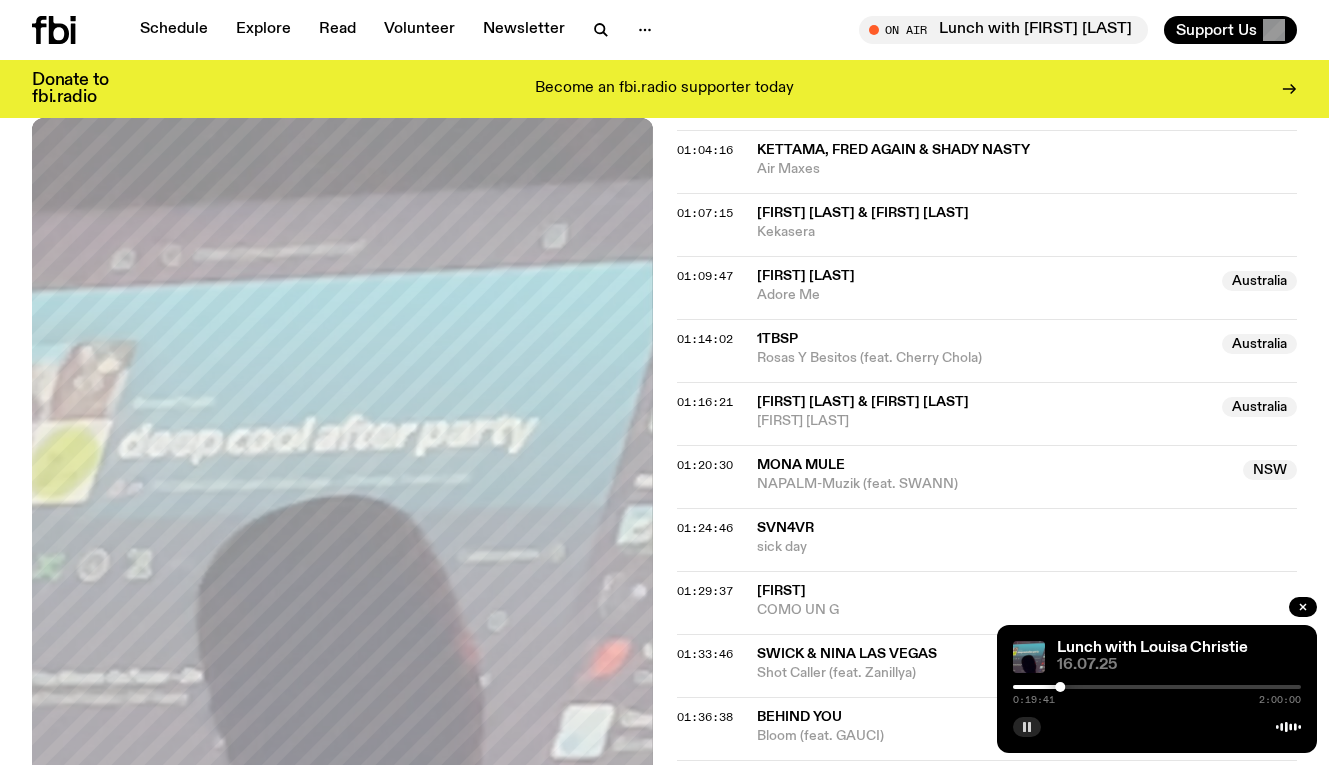click 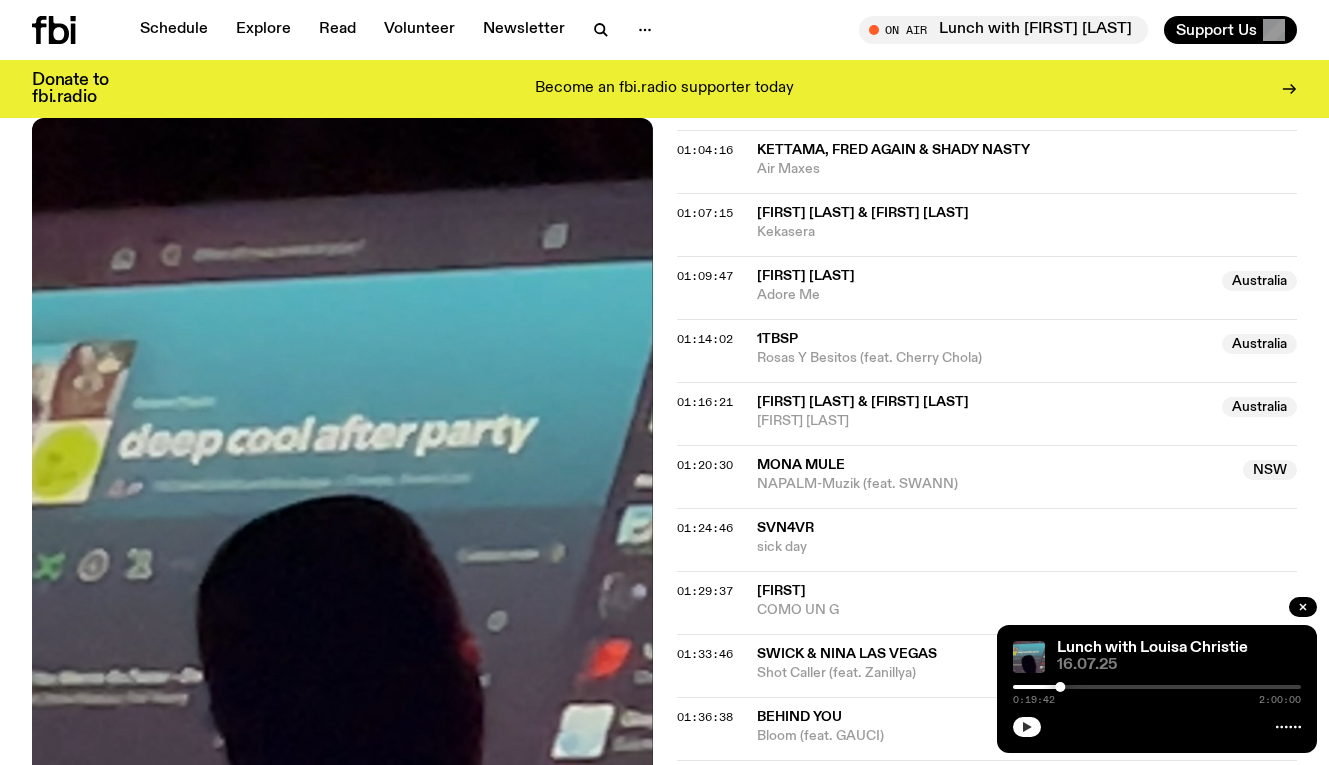 click 